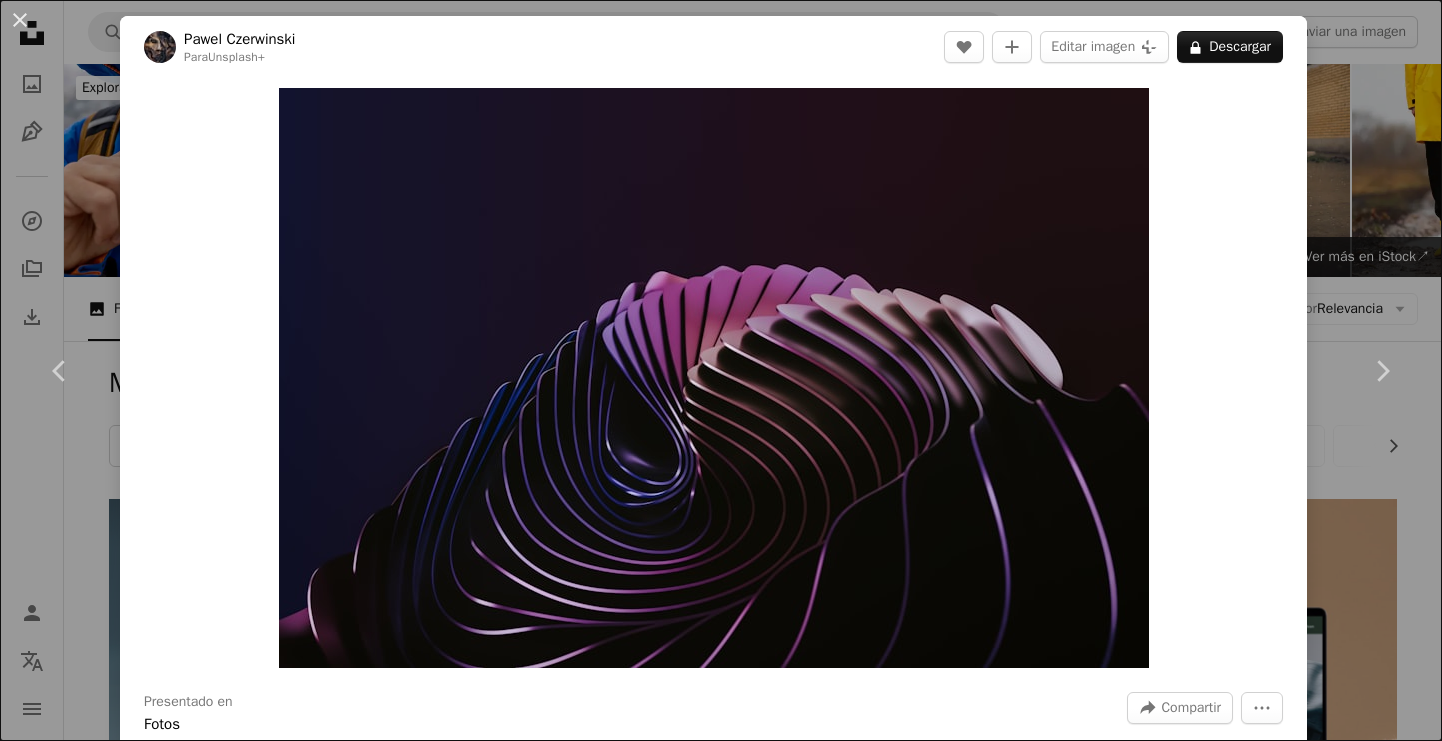 scroll, scrollTop: 22865, scrollLeft: 0, axis: vertical 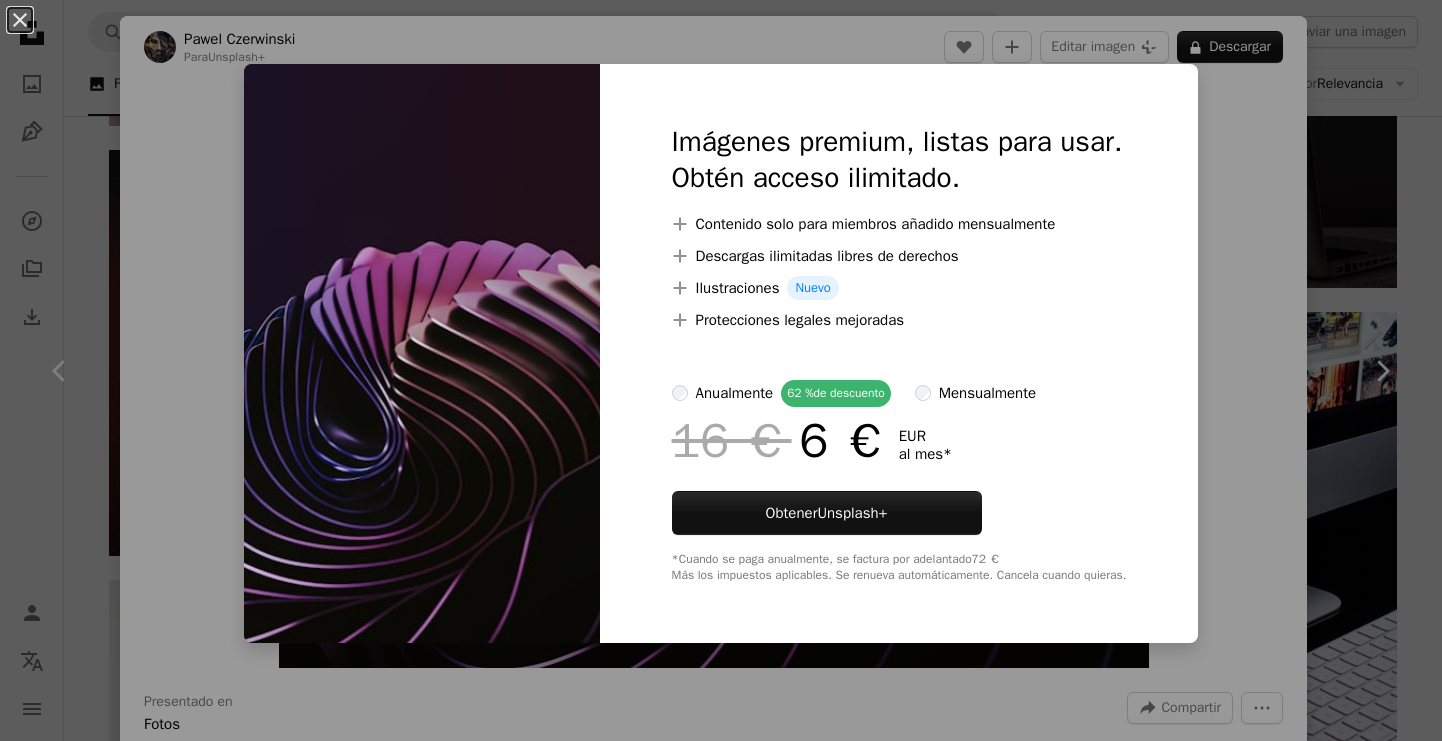 drag, startPoint x: 1212, startPoint y: 45, endPoint x: 889, endPoint y: 59, distance: 323.30325 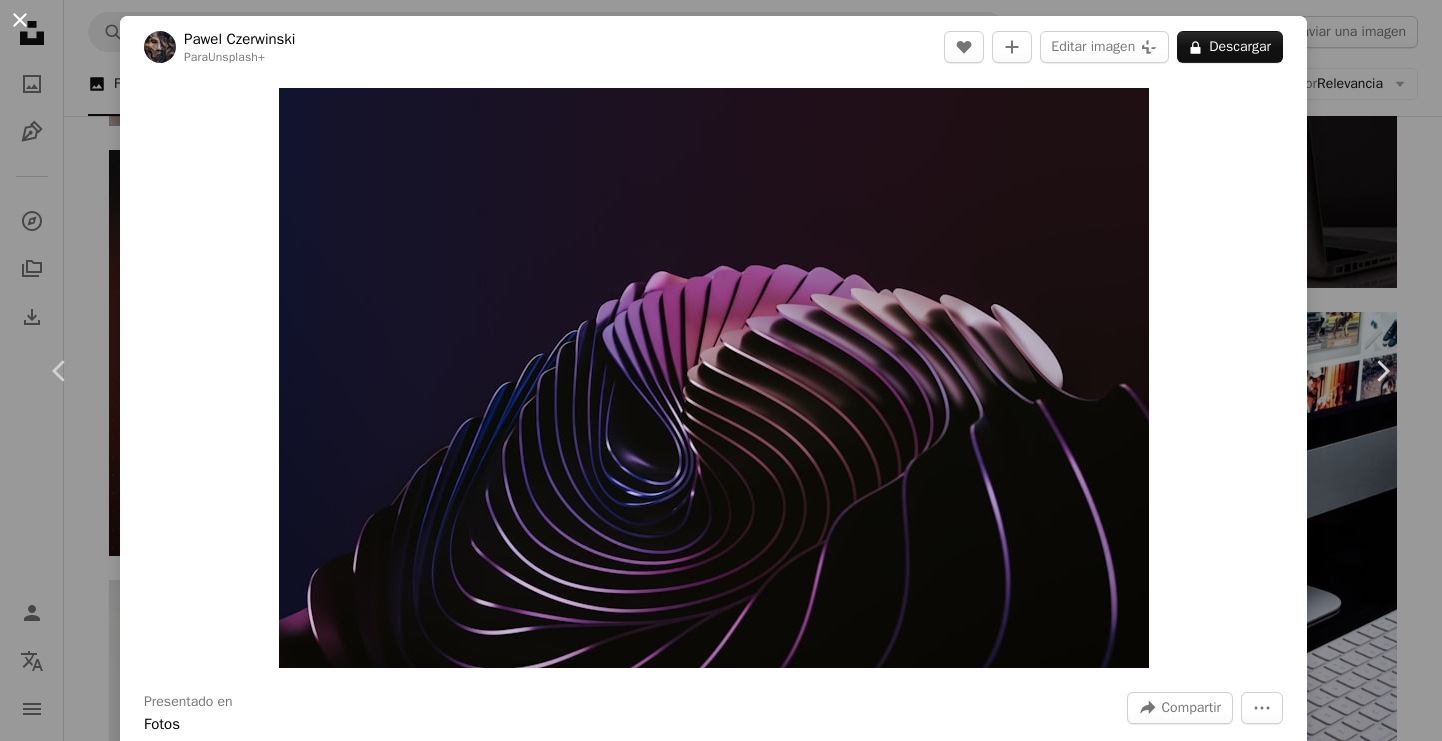 click on "An X shape" at bounding box center (20, 20) 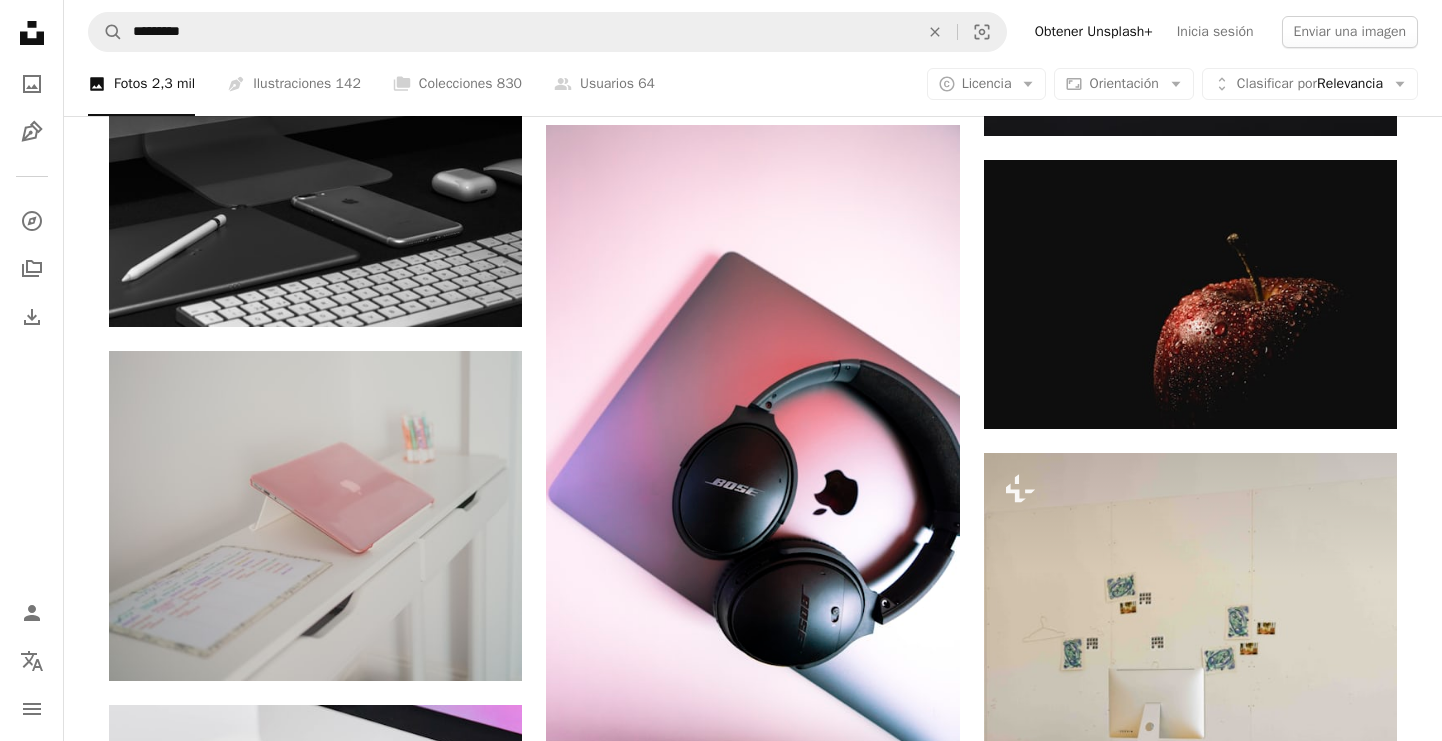 scroll, scrollTop: 24253, scrollLeft: 0, axis: vertical 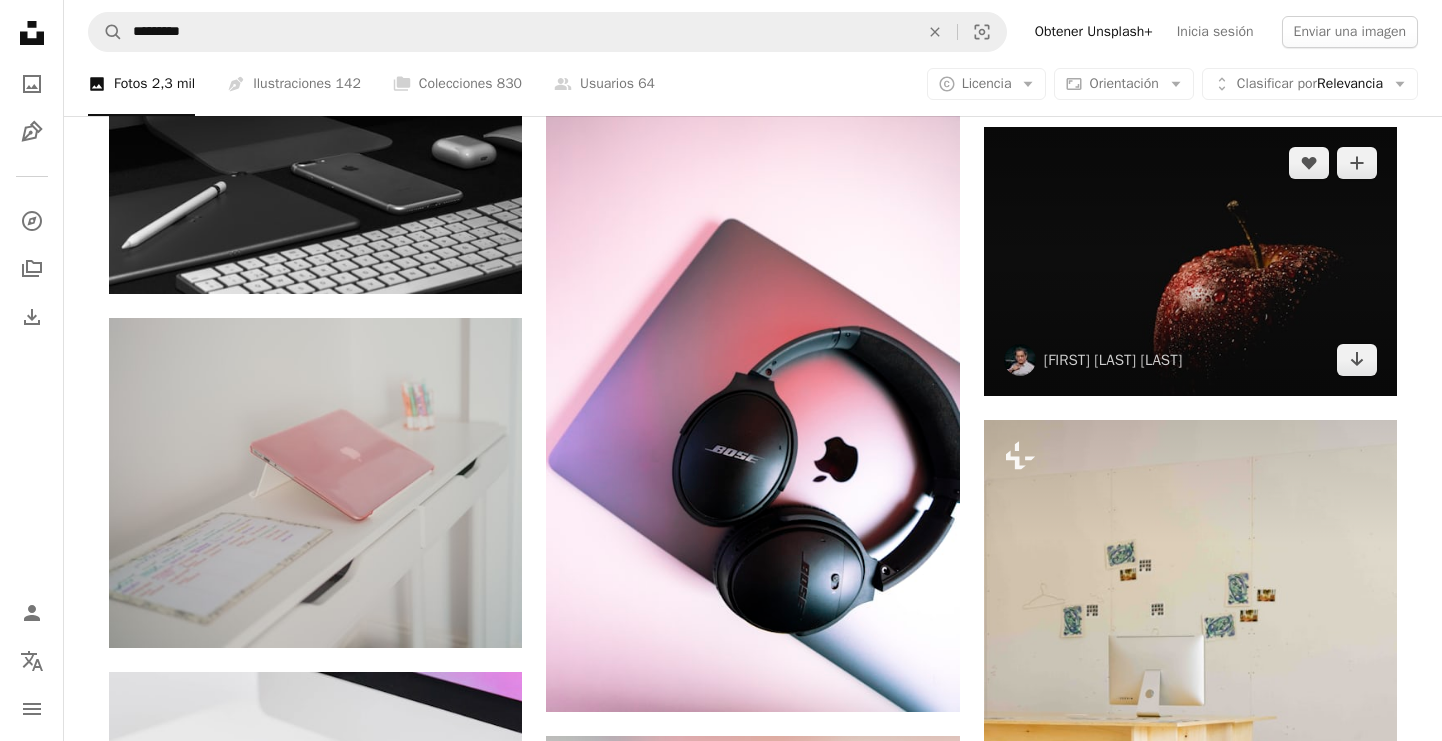 click at bounding box center (1190, 261) 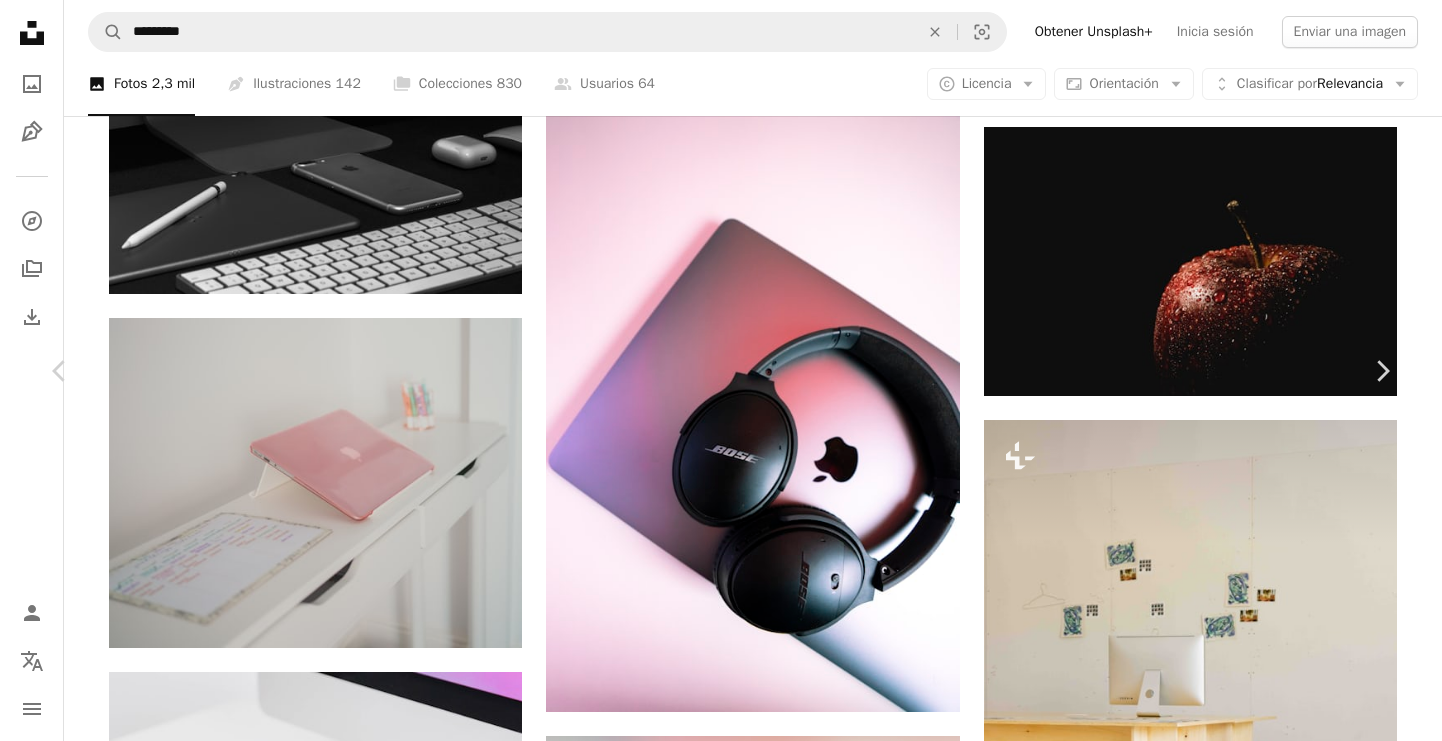 click on "Chevron down" 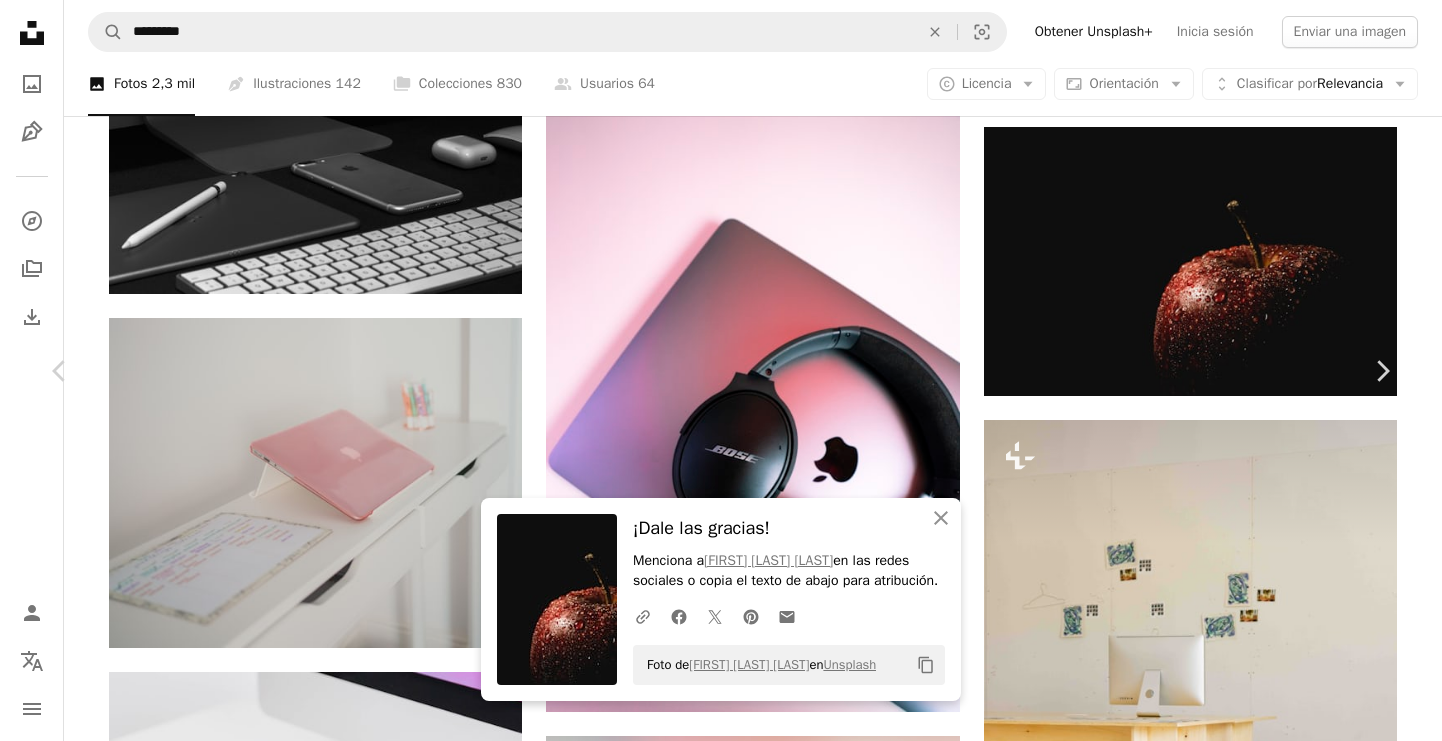 click on "An X shape" at bounding box center [20, 20] 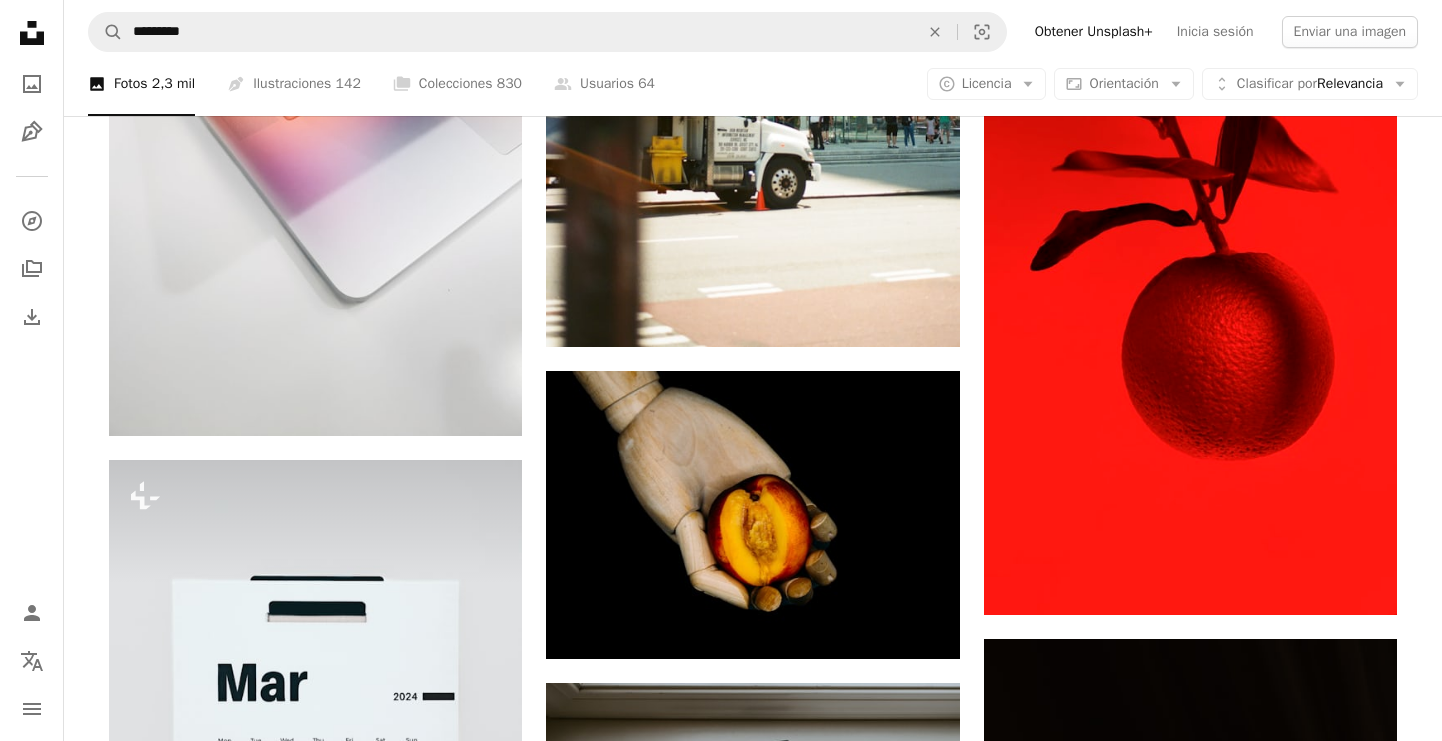 scroll, scrollTop: 31813, scrollLeft: 0, axis: vertical 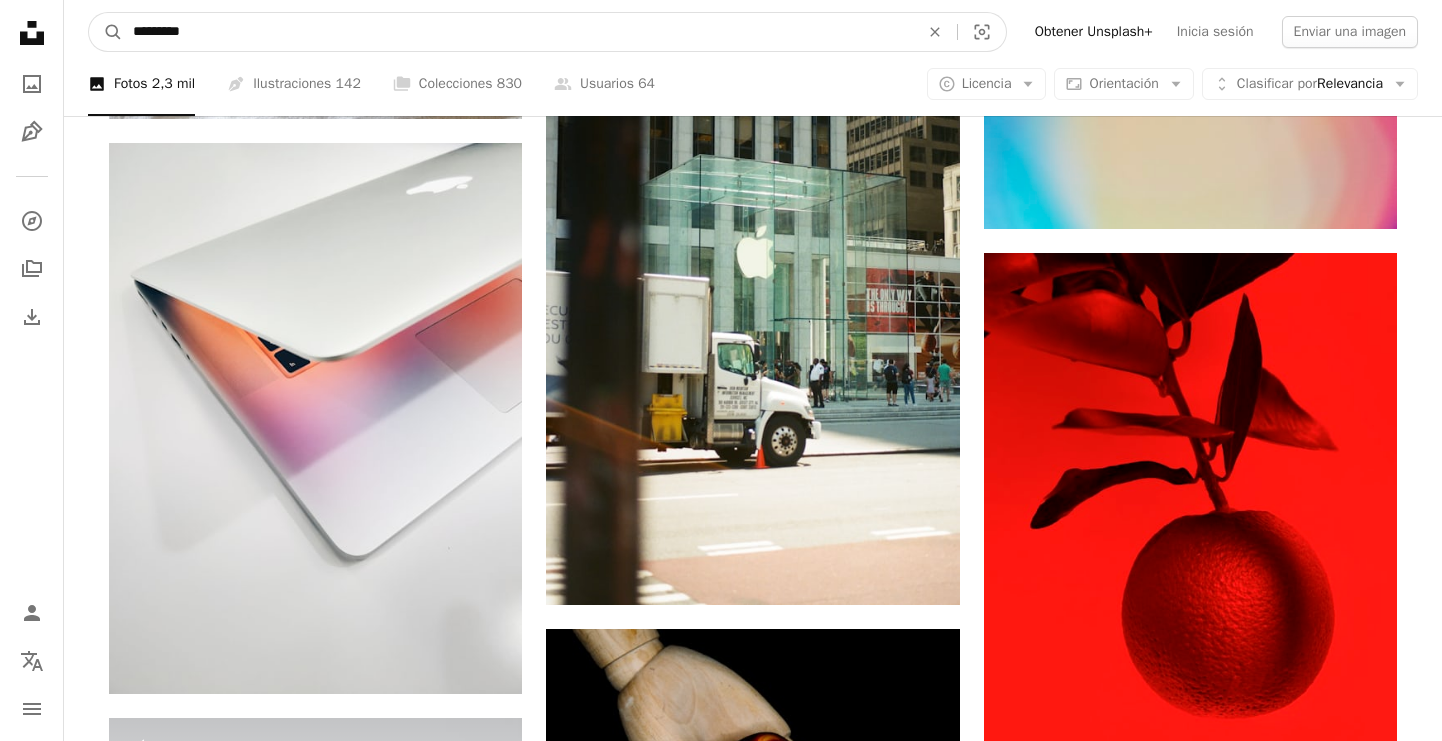 drag, startPoint x: 239, startPoint y: 36, endPoint x: 92, endPoint y: -8, distance: 153.4438 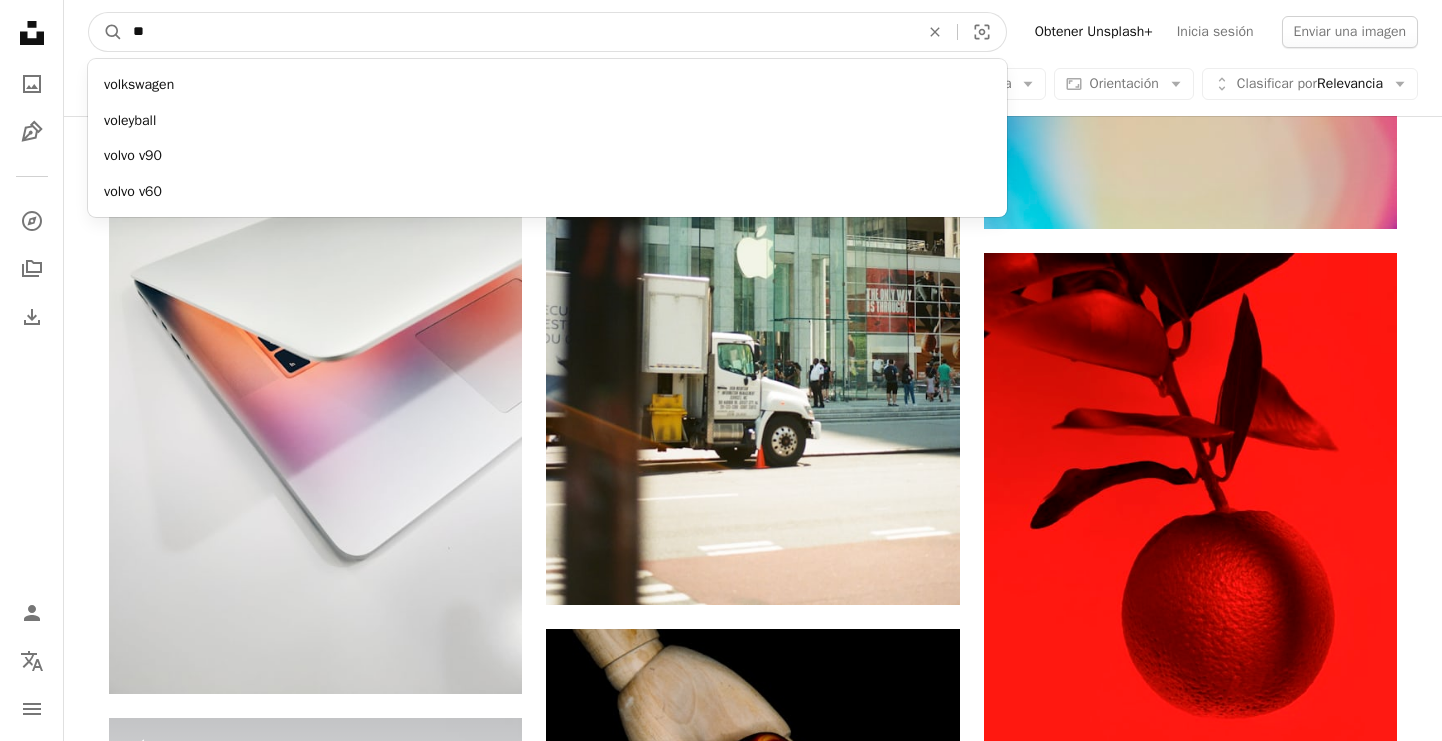 type on "***" 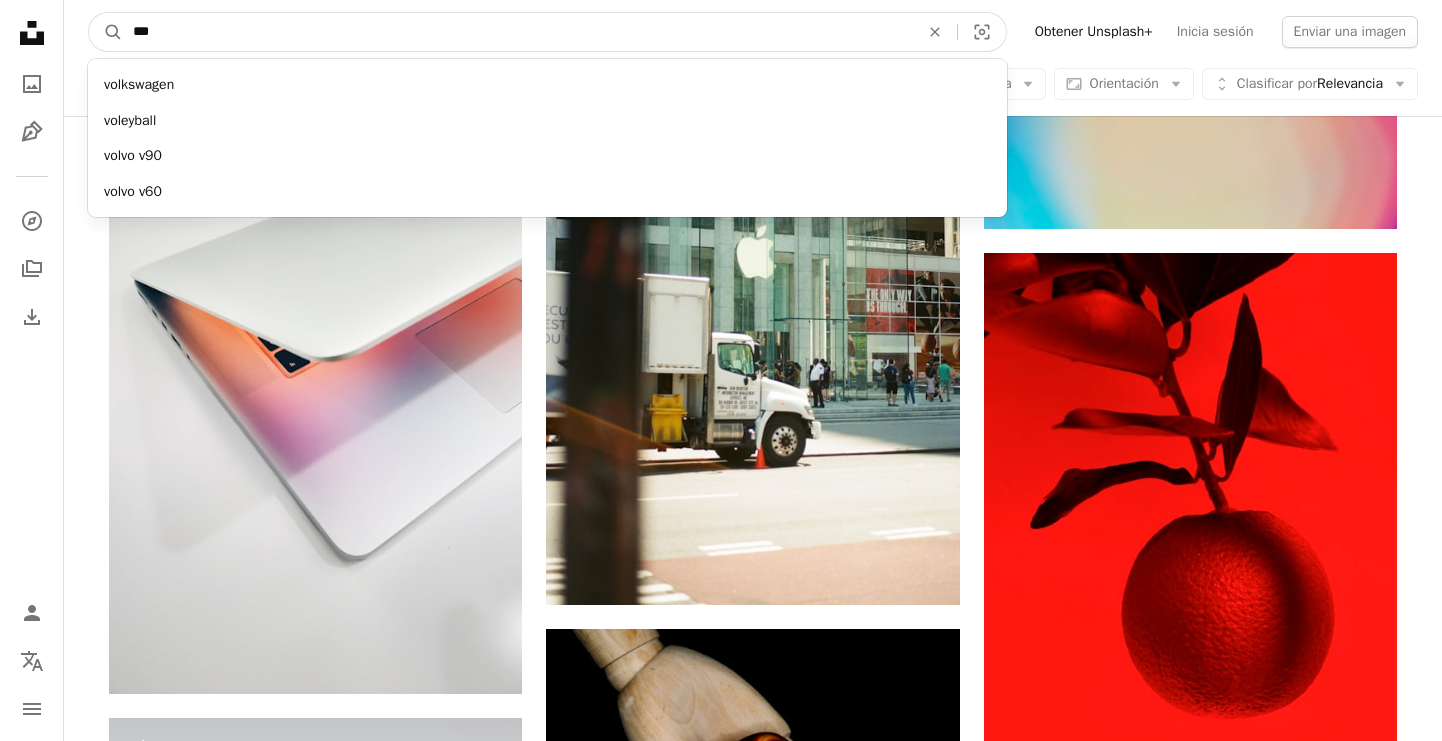 click on "A magnifying glass" at bounding box center [106, 32] 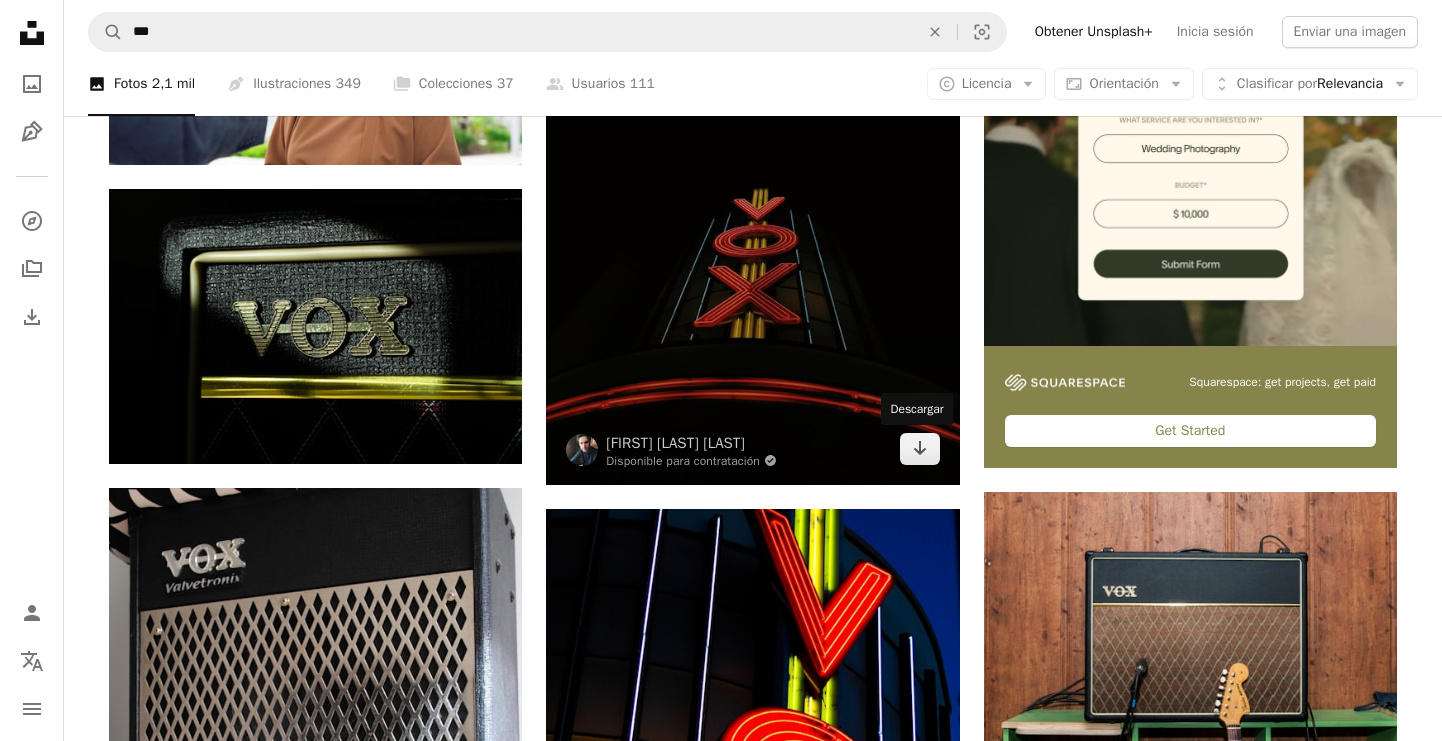 scroll, scrollTop: 564, scrollLeft: 0, axis: vertical 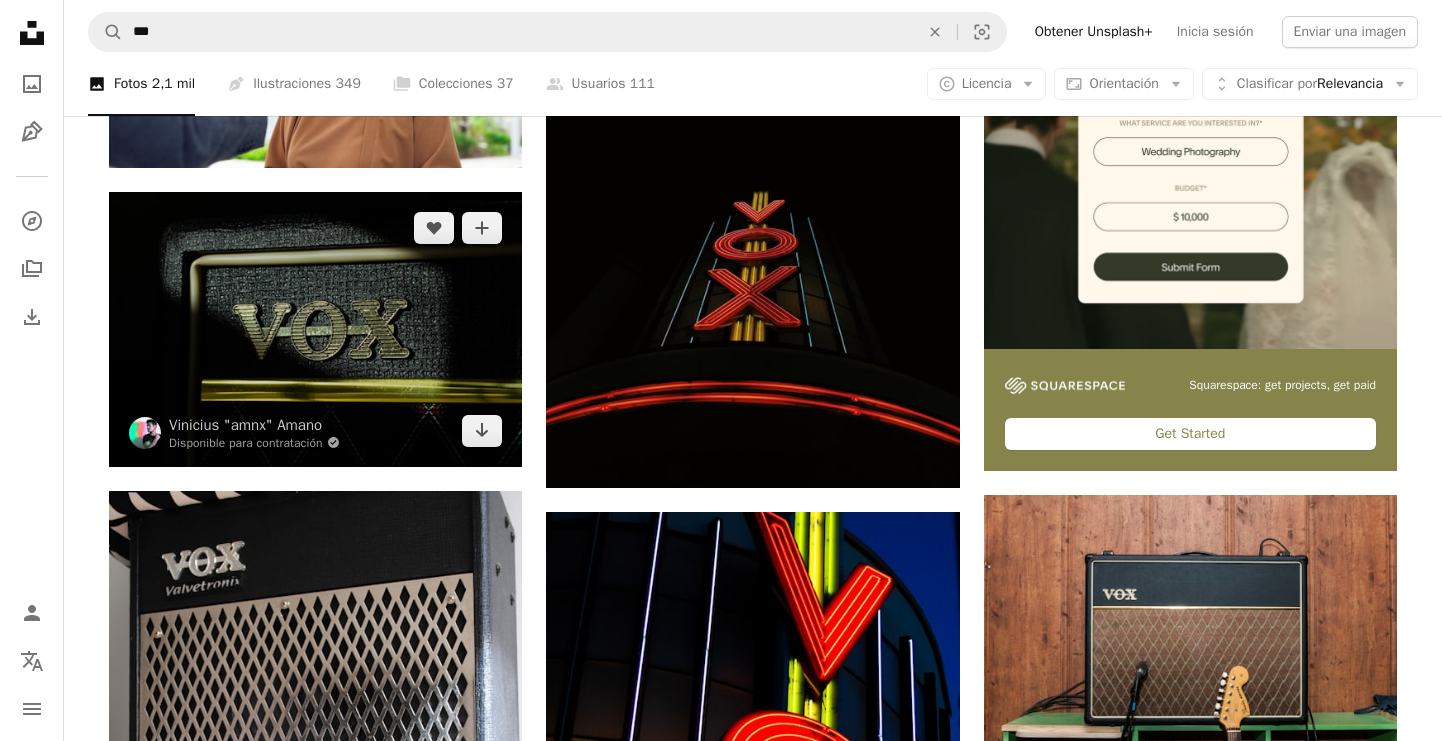 click at bounding box center (315, 329) 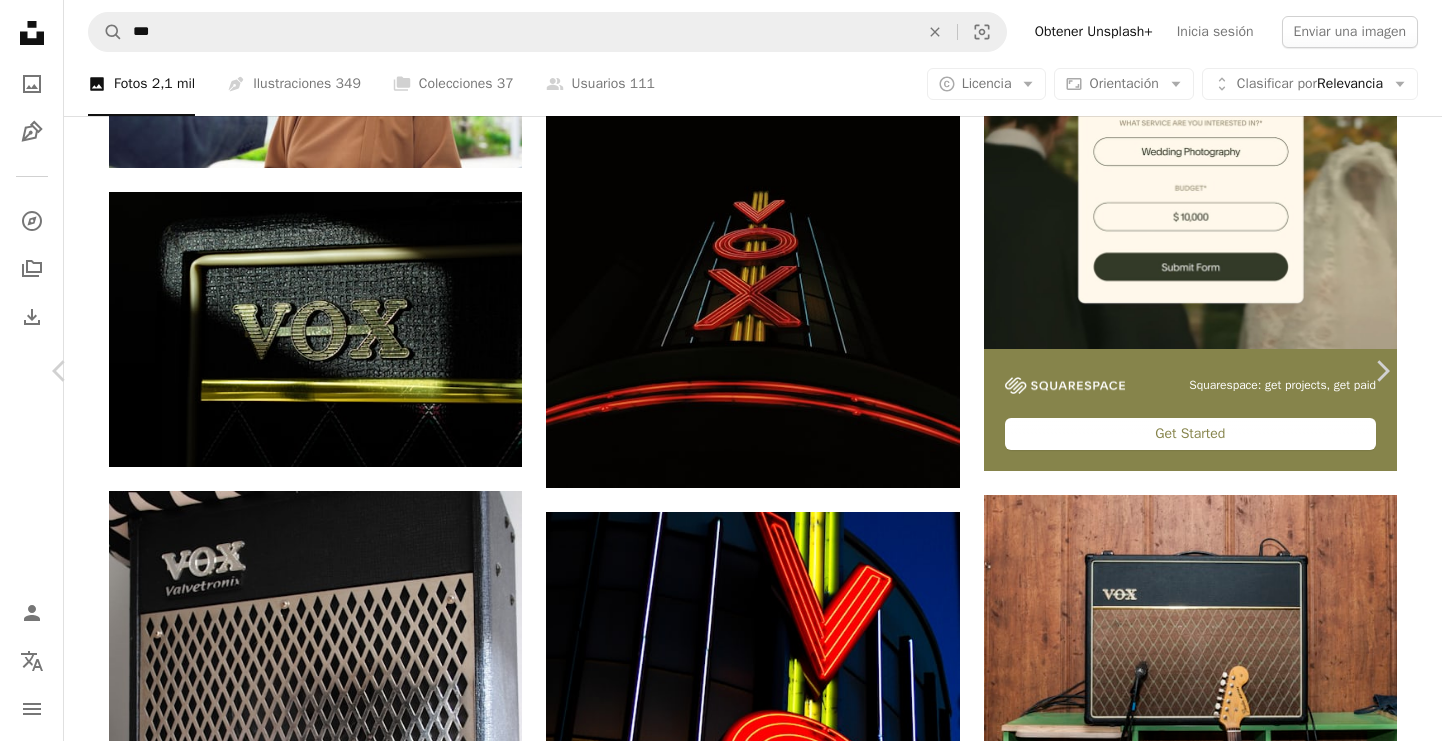 click on "Chevron down" 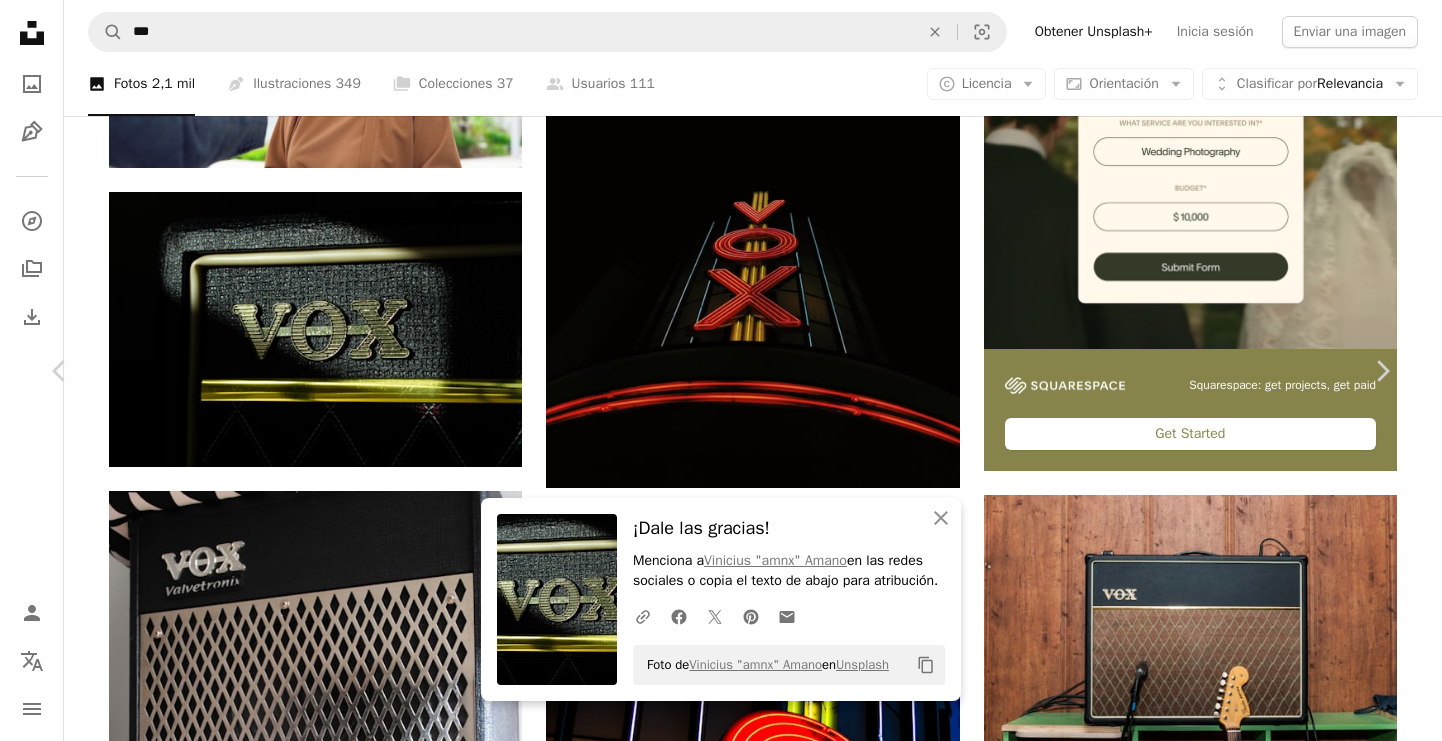 click on "An X shape" at bounding box center (20, 20) 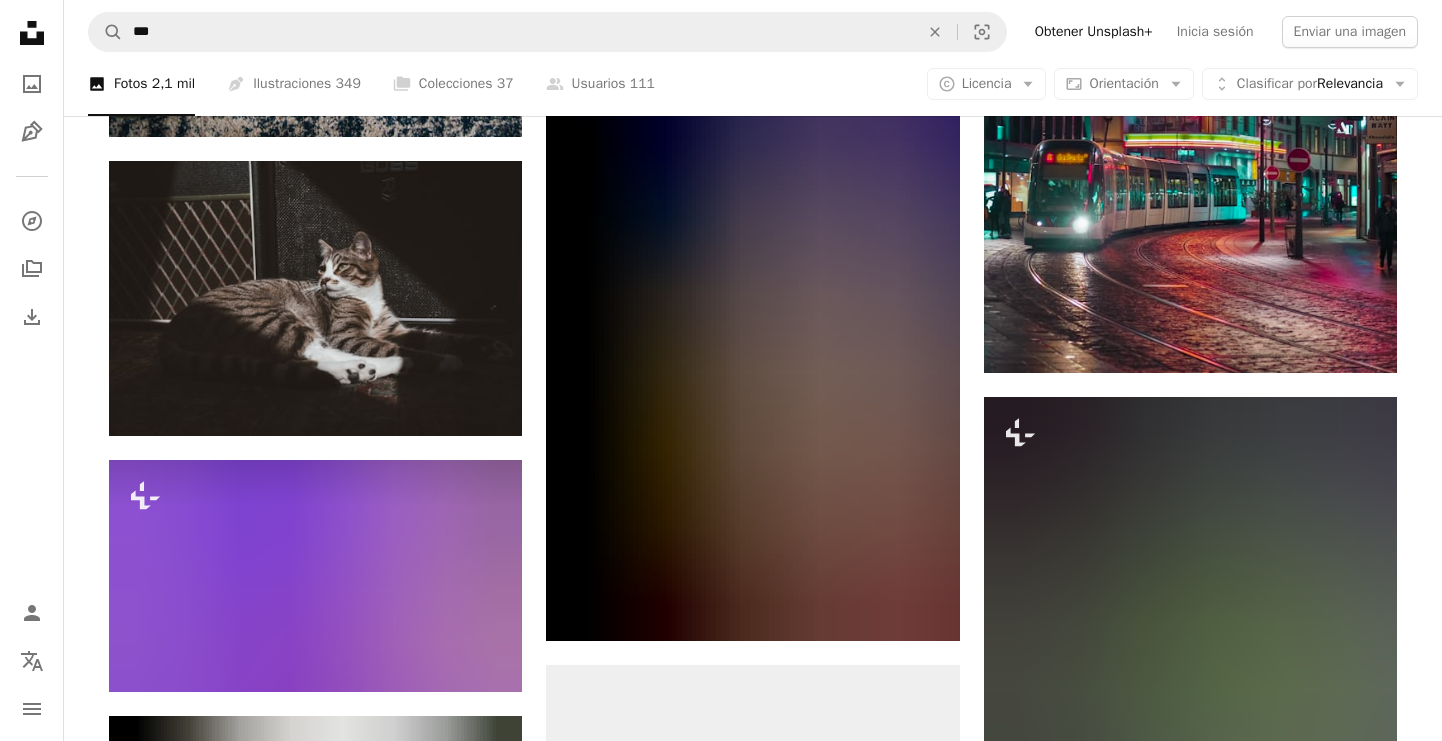 scroll, scrollTop: 2445, scrollLeft: 0, axis: vertical 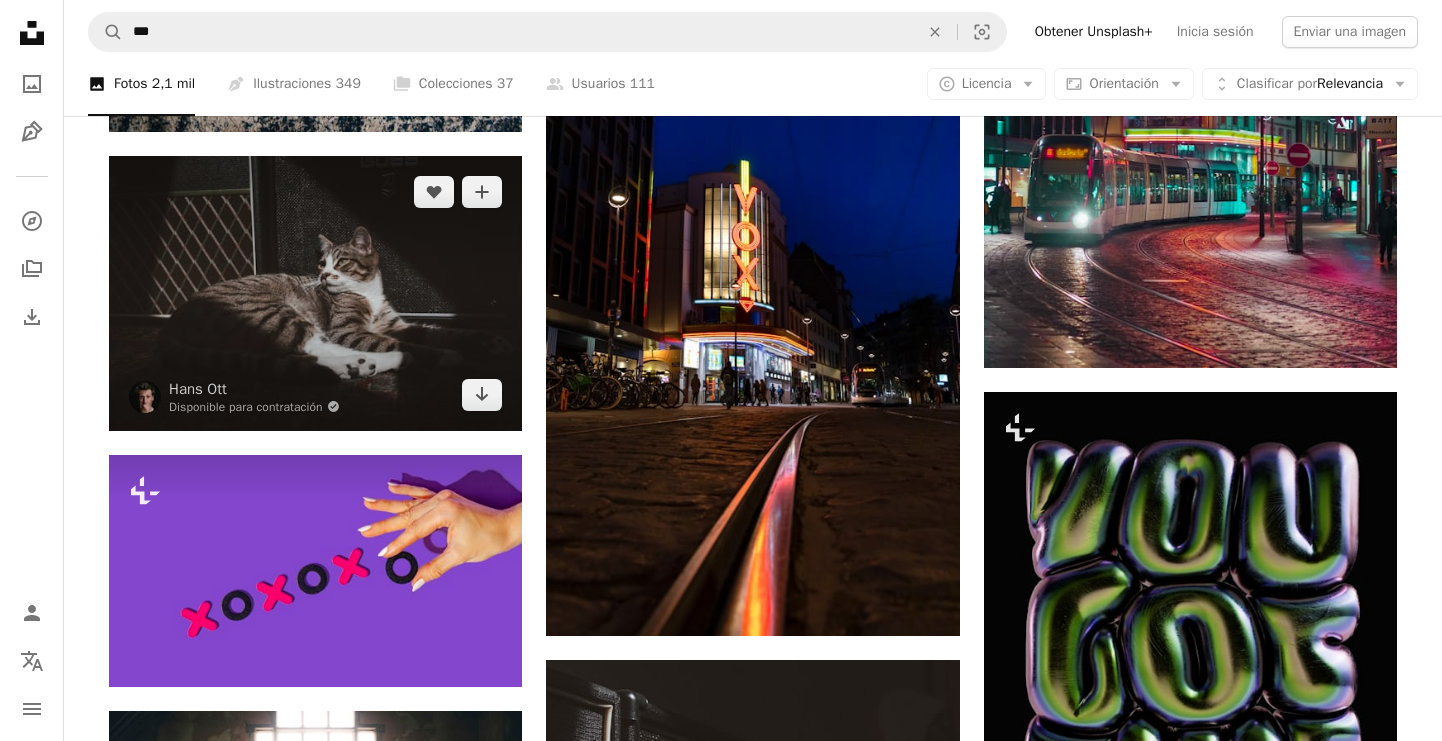 click at bounding box center [315, 293] 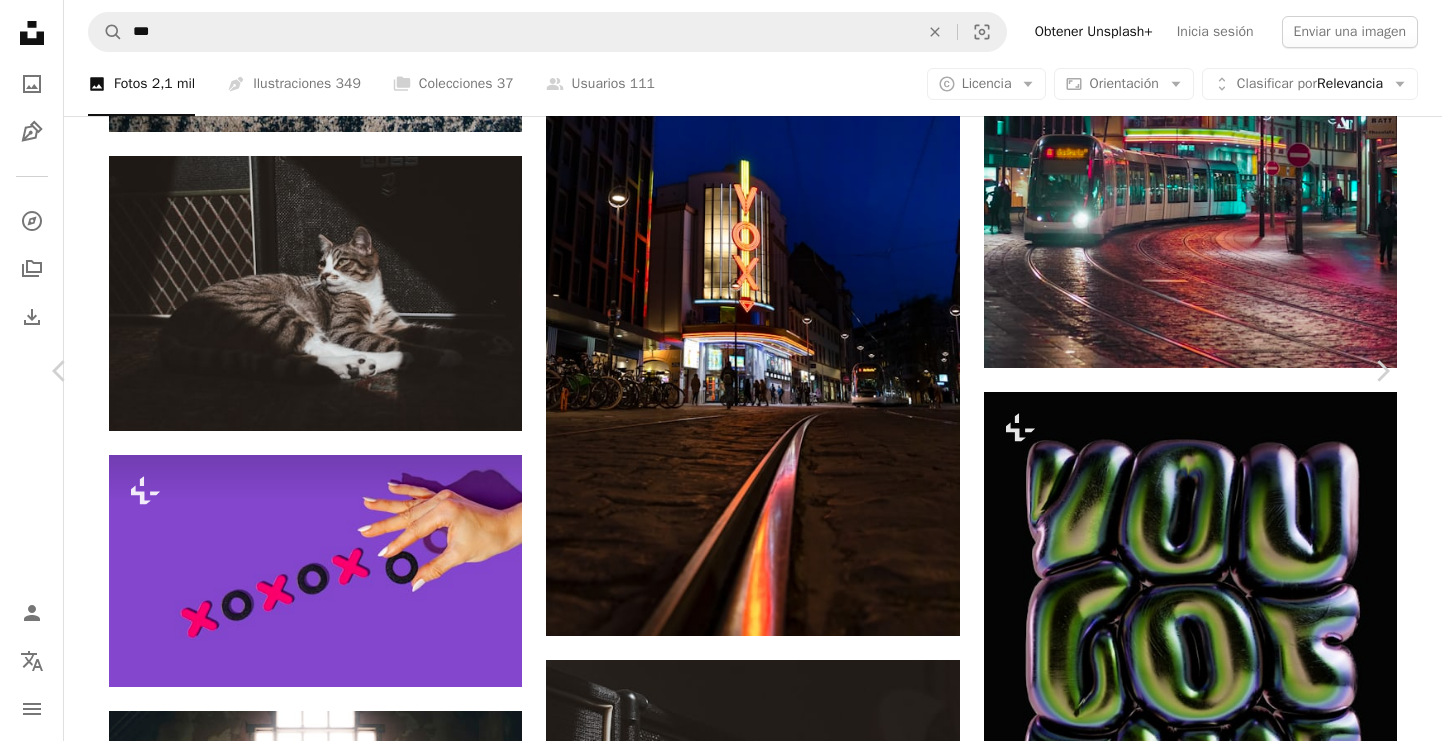click on "Chevron down" 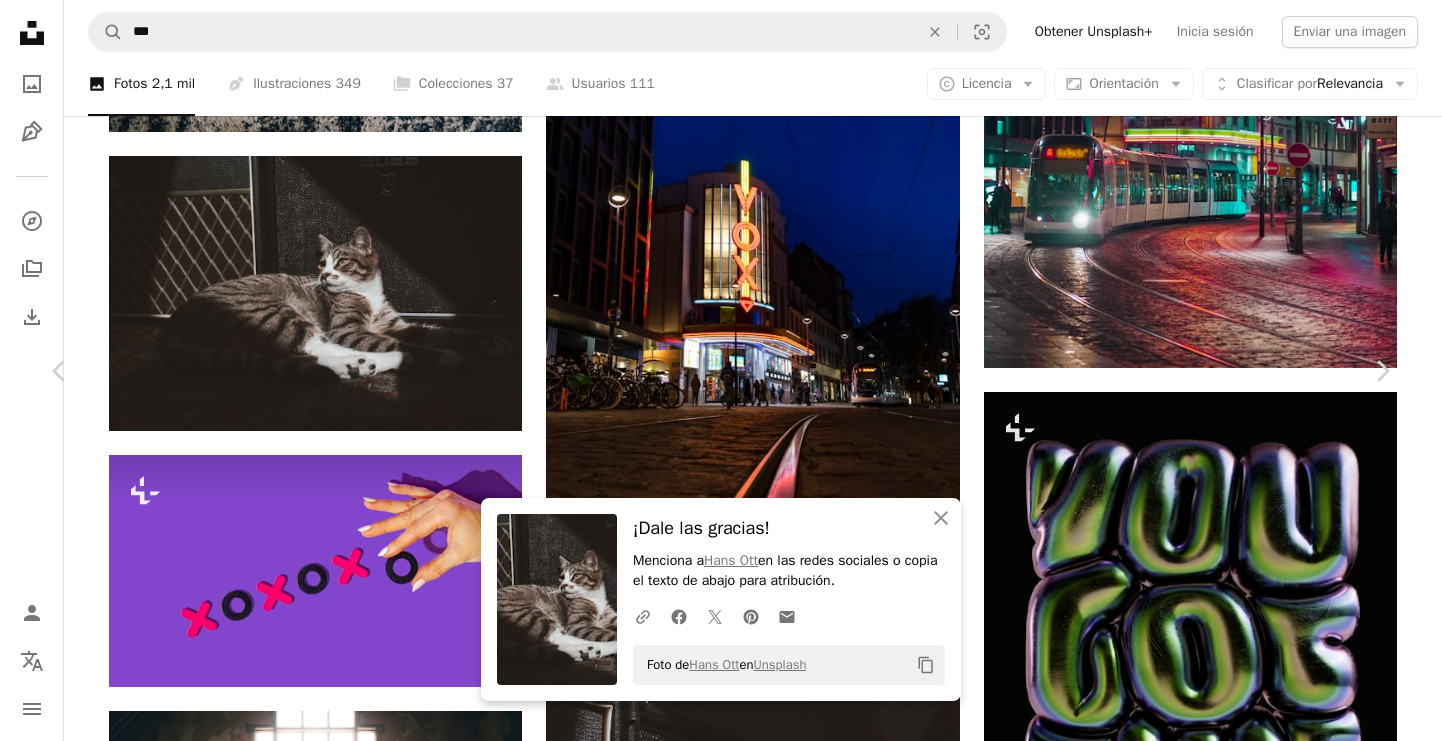 click on "An X shape" at bounding box center [20, 20] 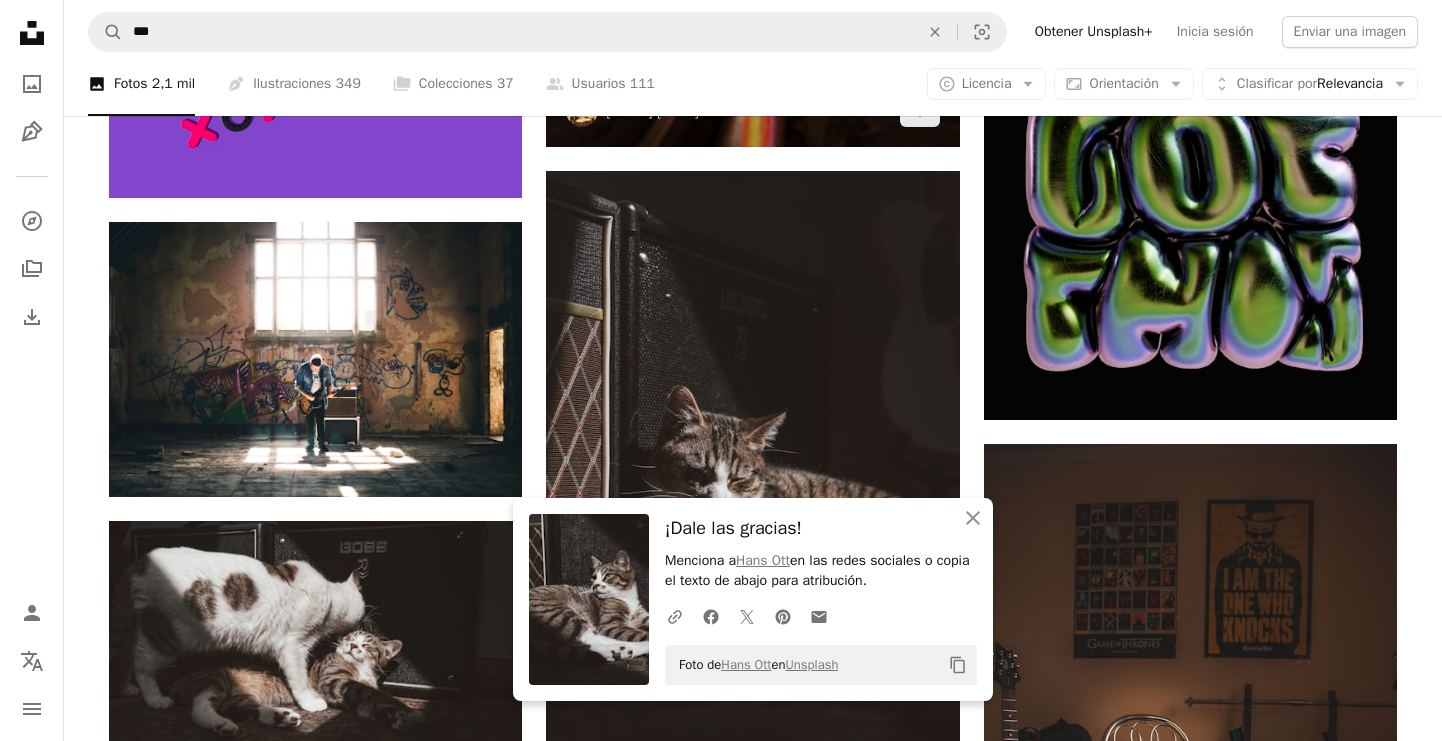 scroll, scrollTop: 2935, scrollLeft: 0, axis: vertical 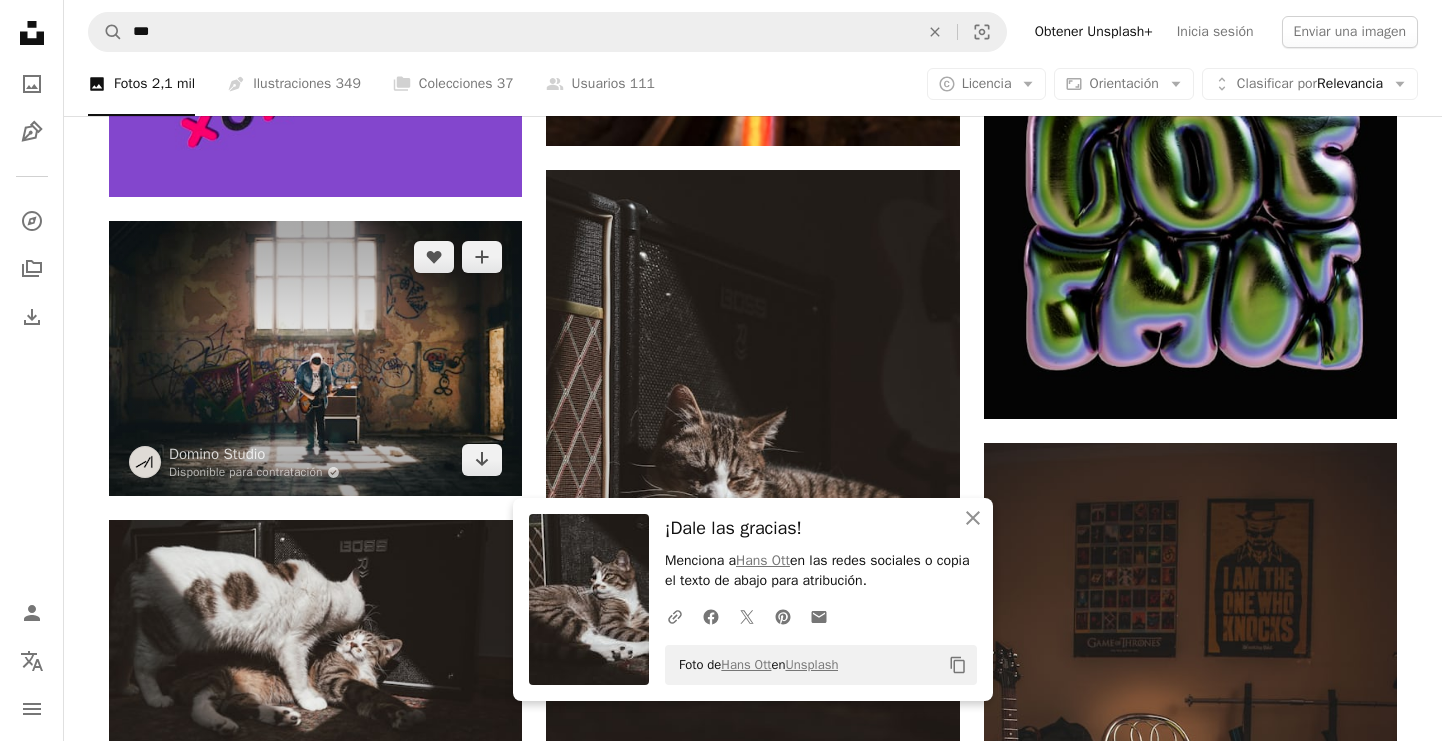 click at bounding box center [315, 358] 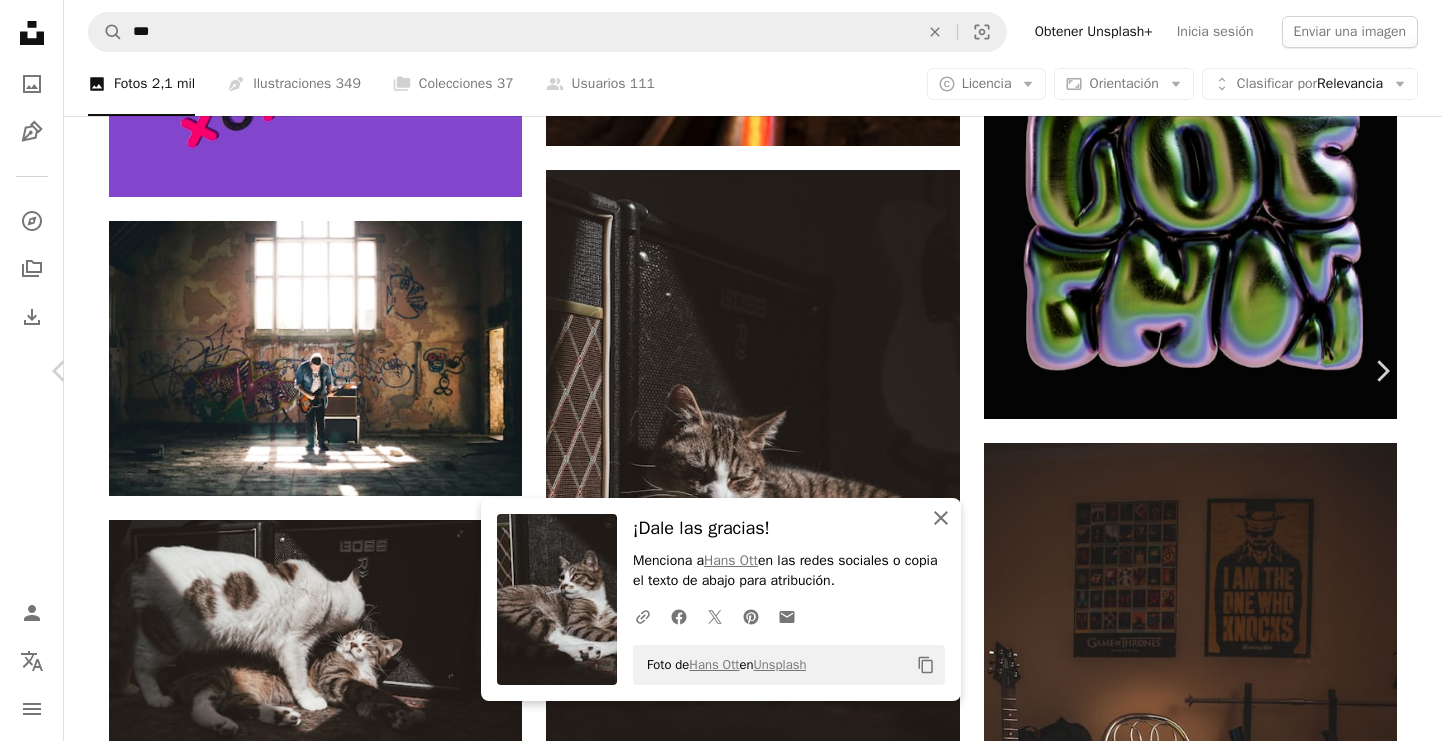 click on "An X shape" 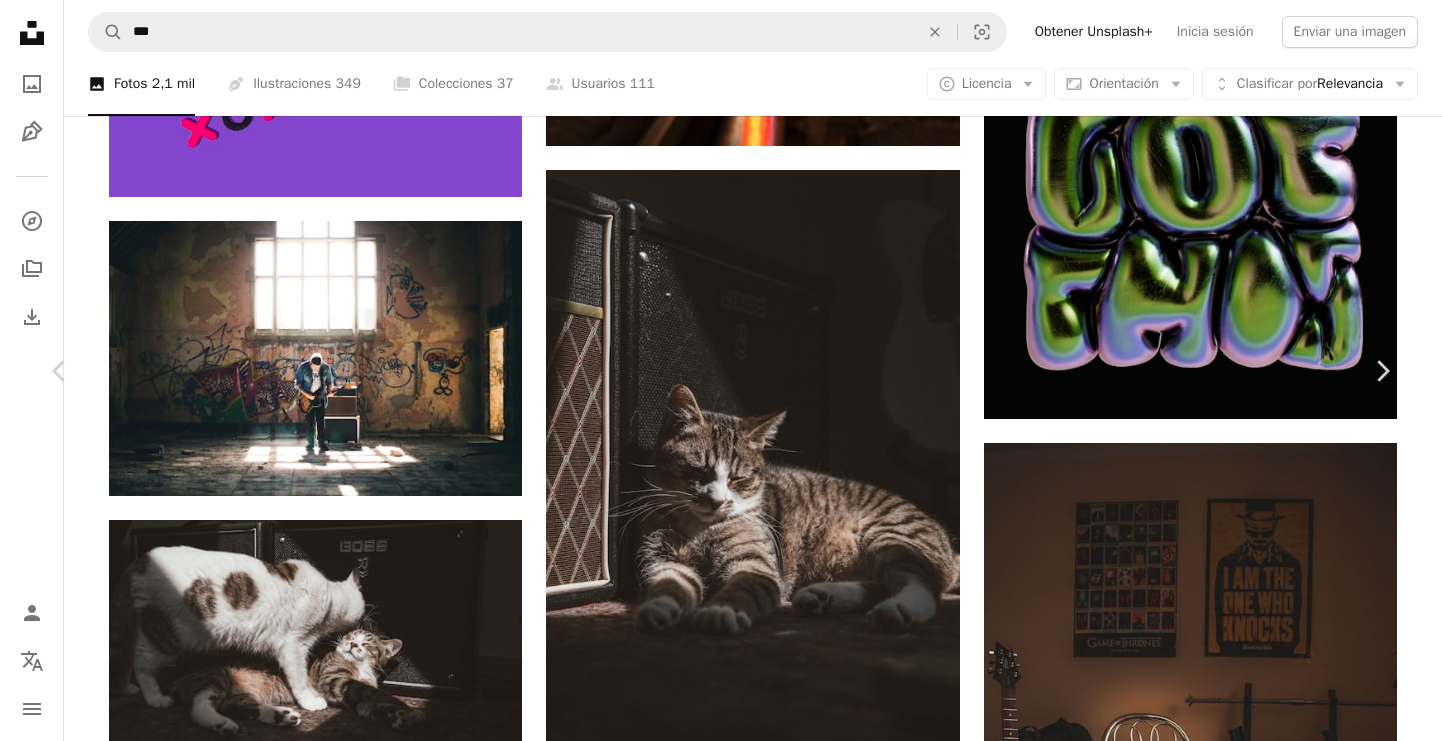 click on "Chevron down" 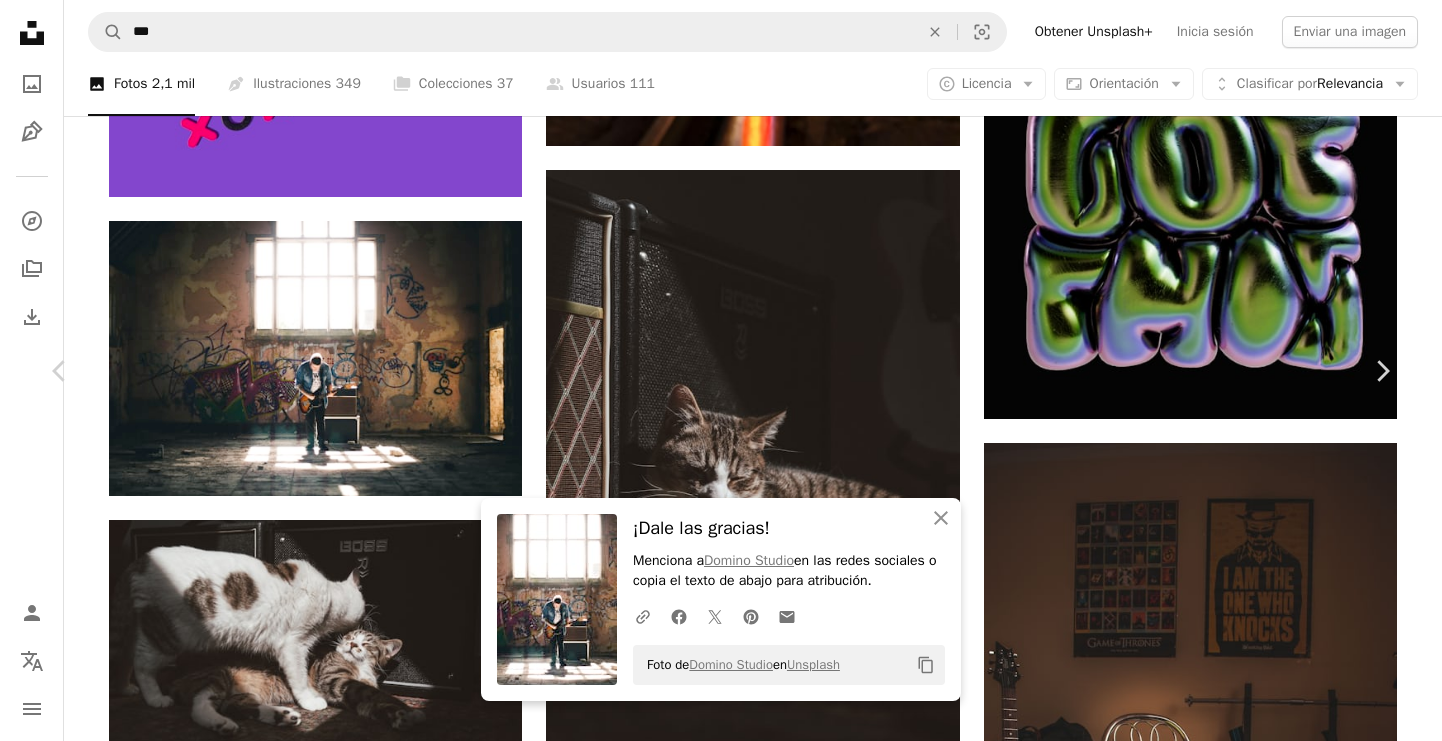 click on "An X shape" at bounding box center [20, 20] 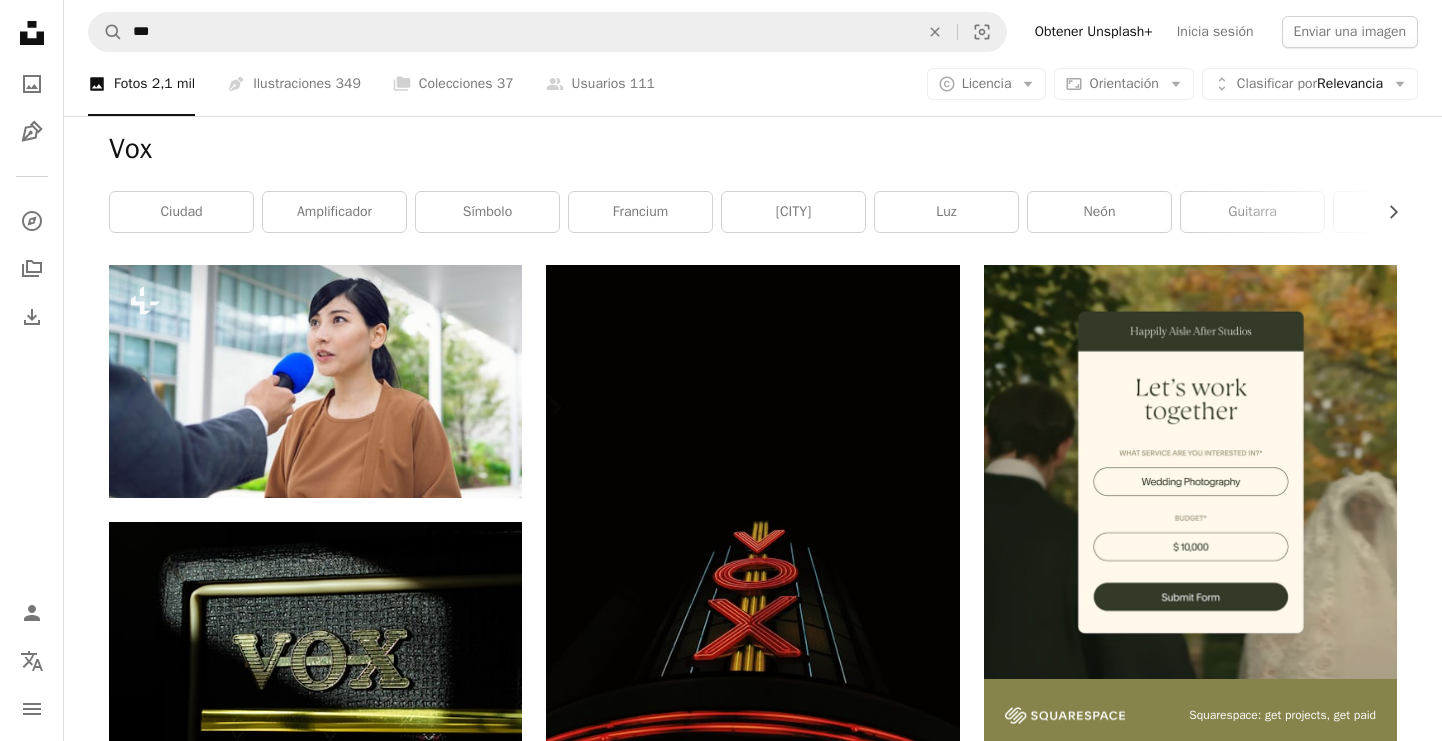 scroll, scrollTop: 0, scrollLeft: 0, axis: both 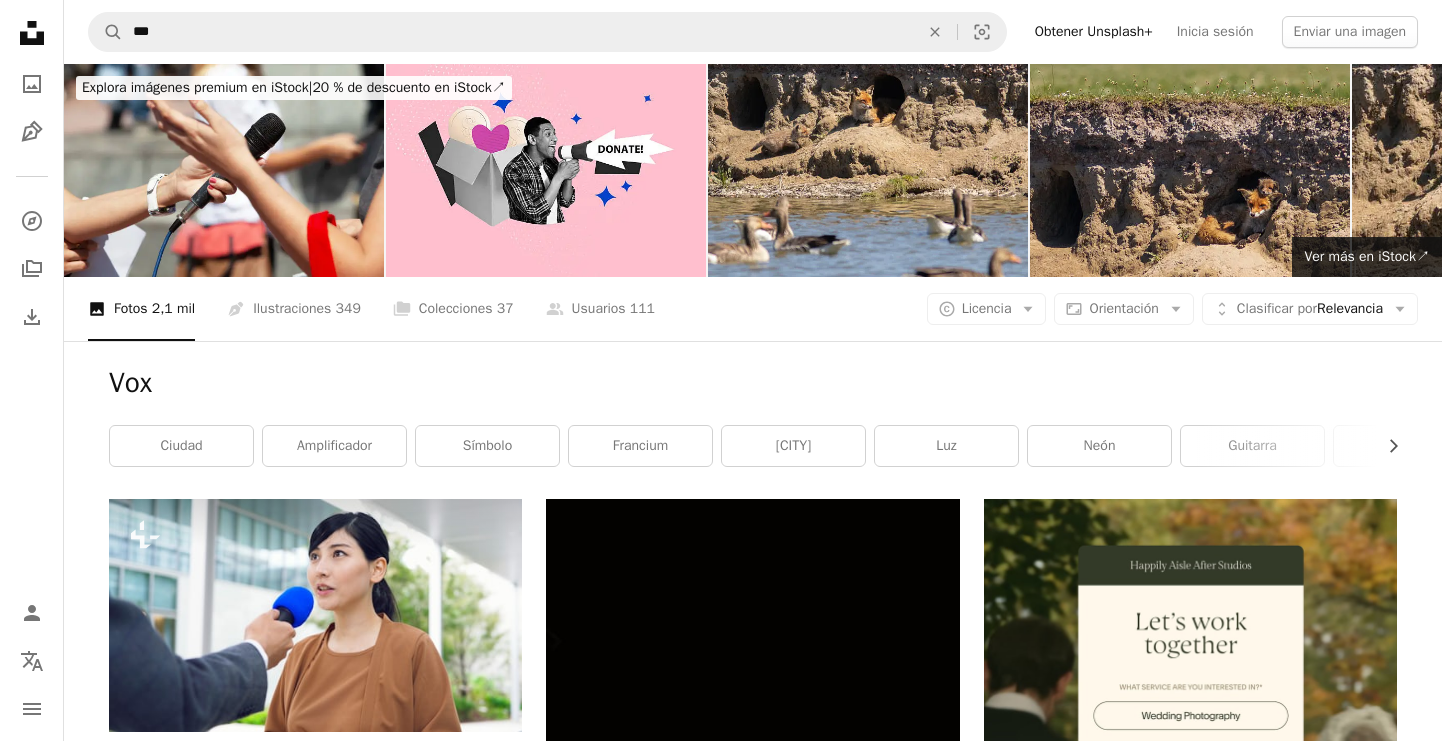 click on "Unsplash logo Página de inicio de Unsplash" 